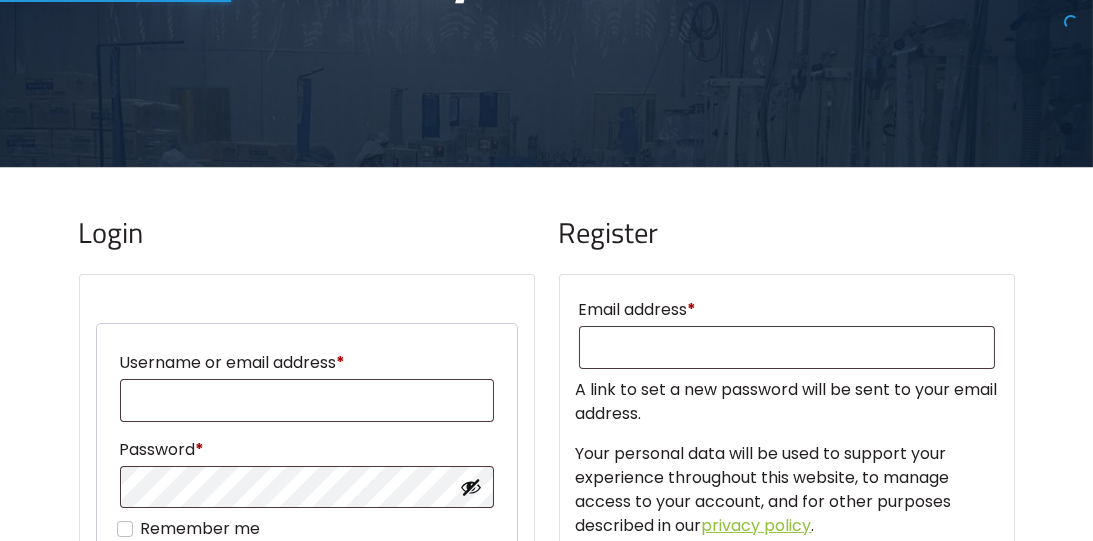 scroll, scrollTop: 0, scrollLeft: 0, axis: both 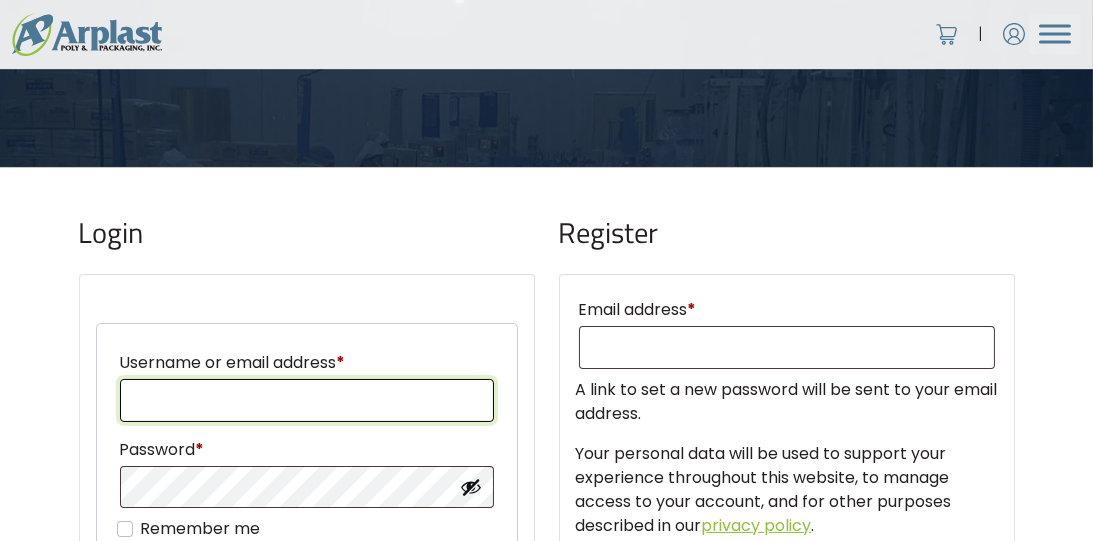 click on "Username or email address  *" at bounding box center (307, 400) 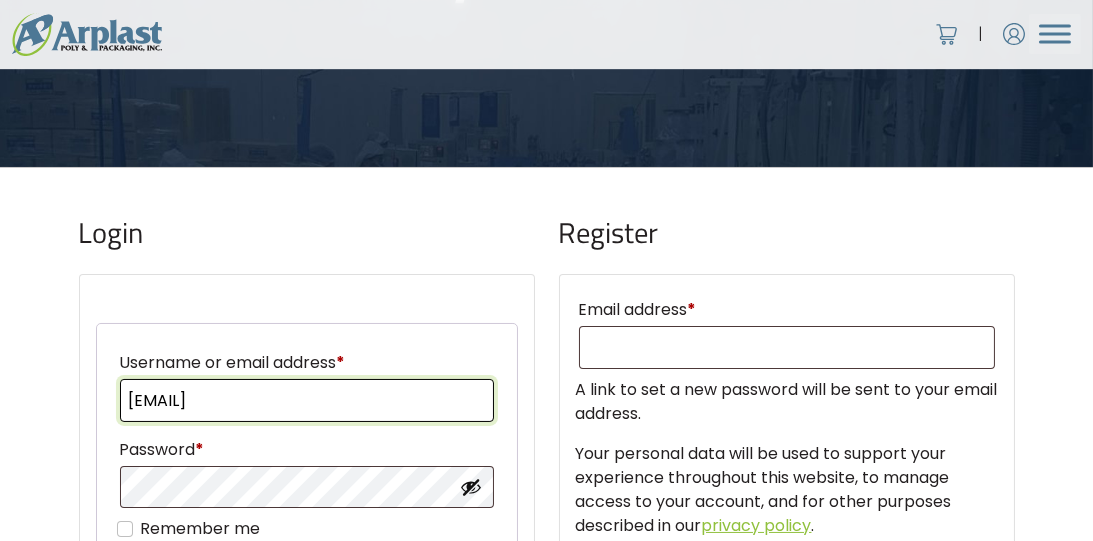 type on "[EMAIL]" 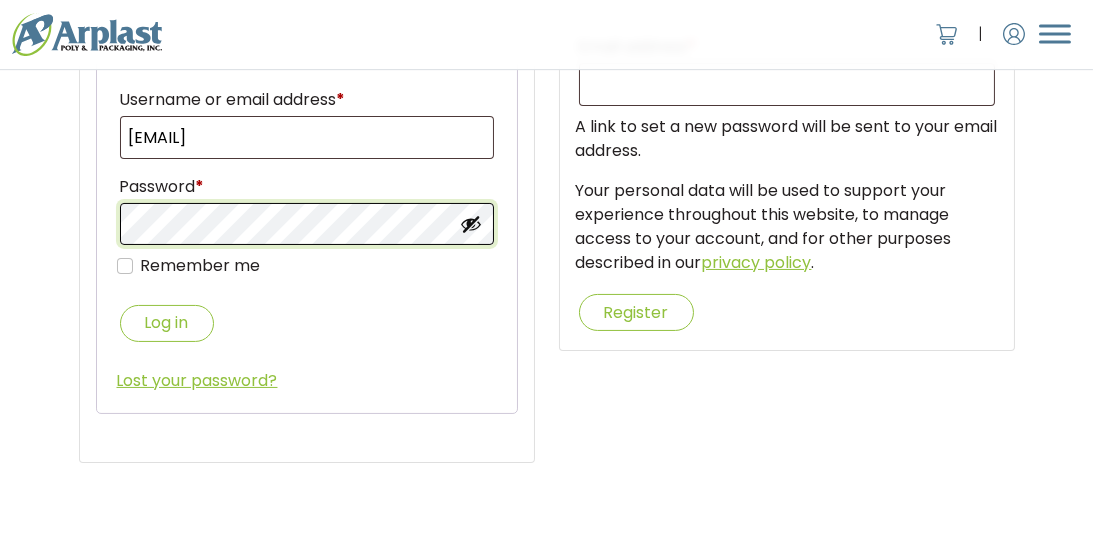 scroll, scrollTop: 603, scrollLeft: 0, axis: vertical 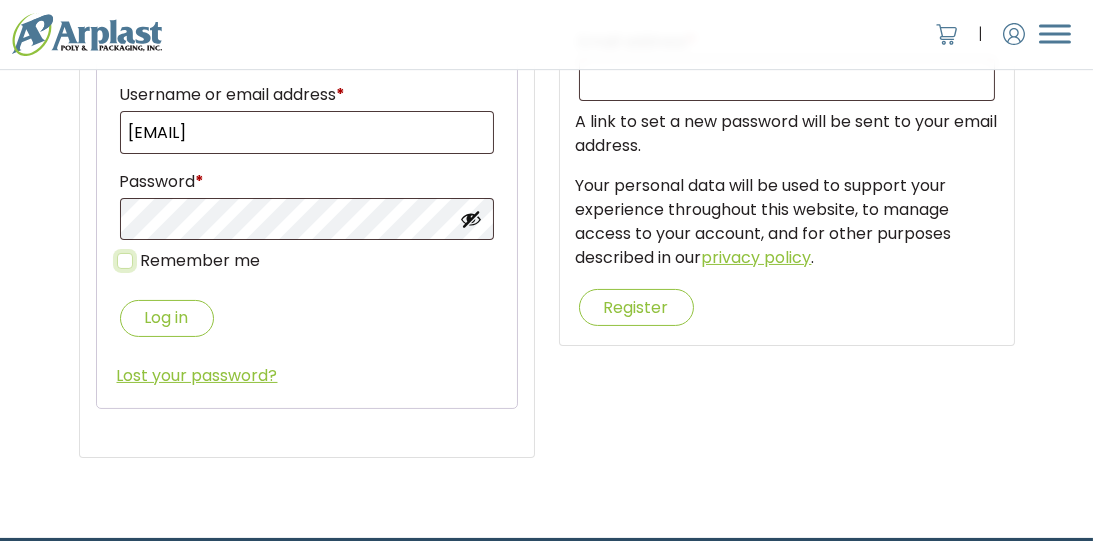 click on "Remember me" at bounding box center [125, 261] 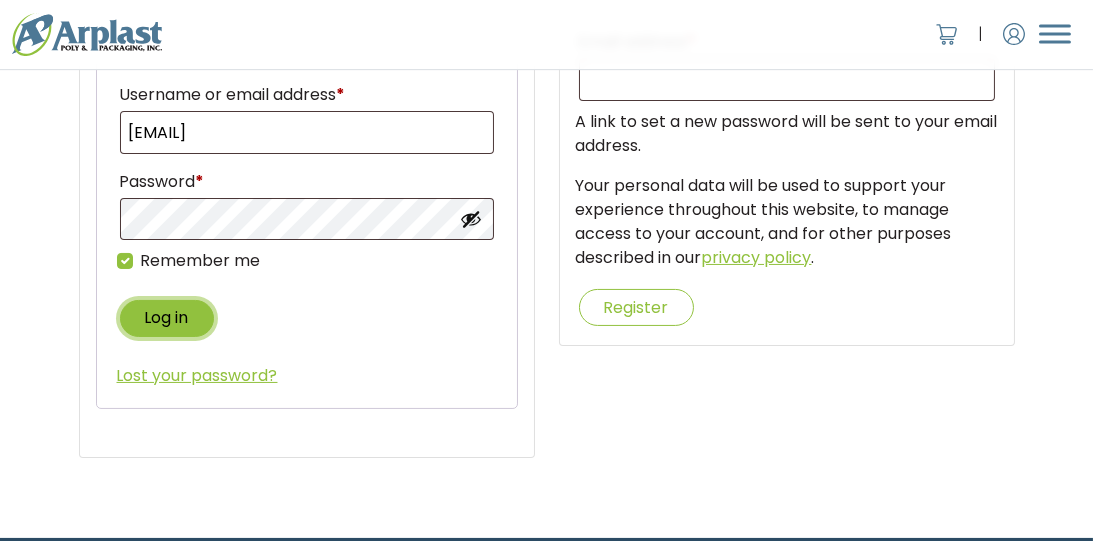 click on "Log in" at bounding box center [167, 318] 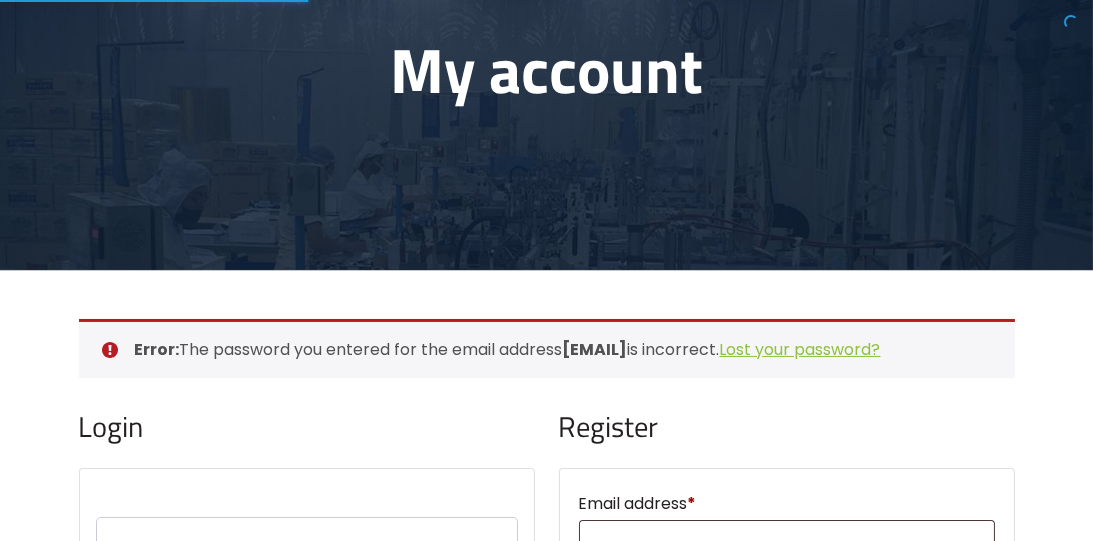 scroll, scrollTop: 321, scrollLeft: 0, axis: vertical 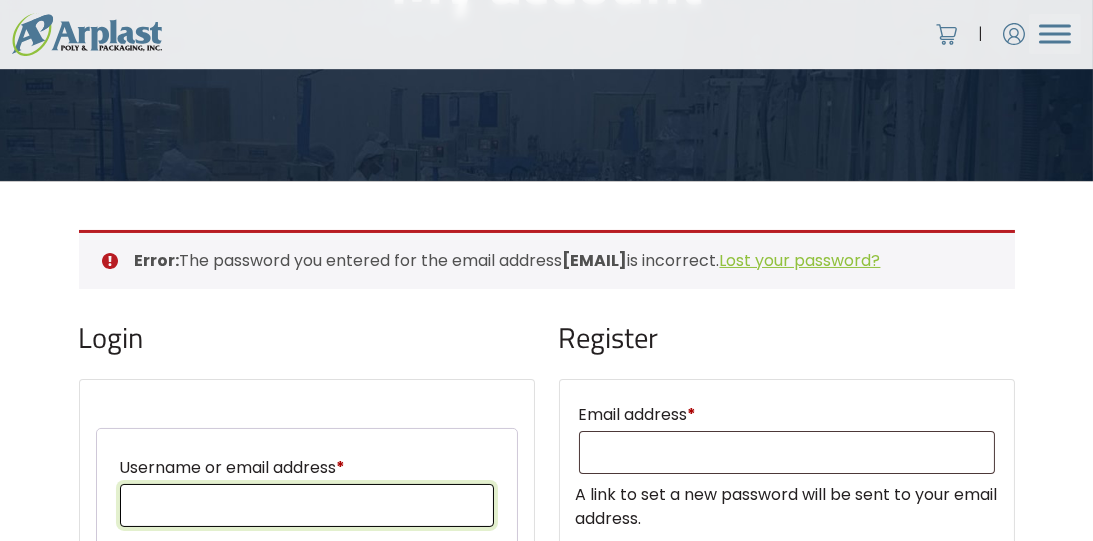 click on "Username or email address  *" at bounding box center (307, 505) 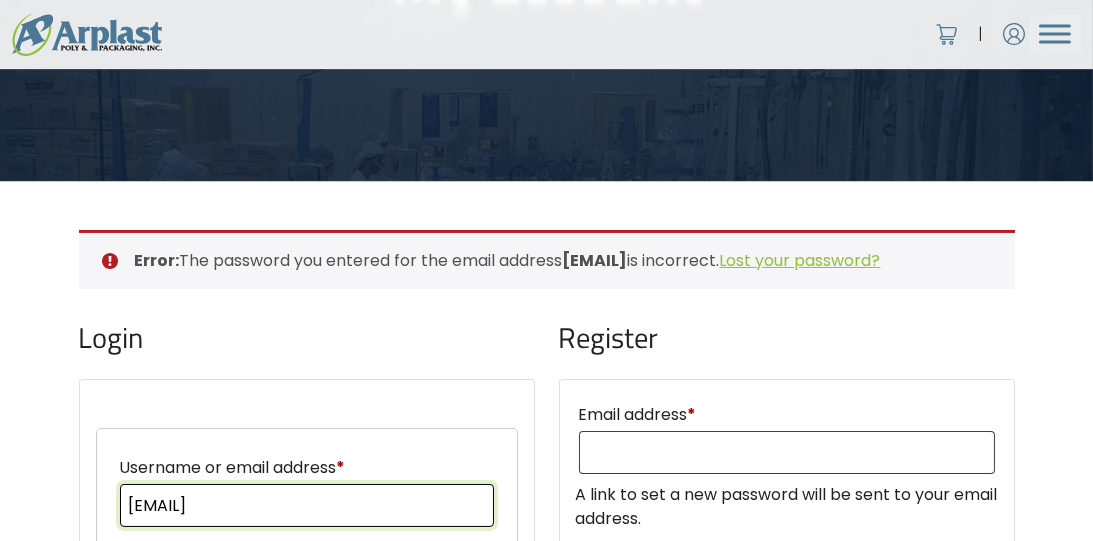 type on "[EMAIL]" 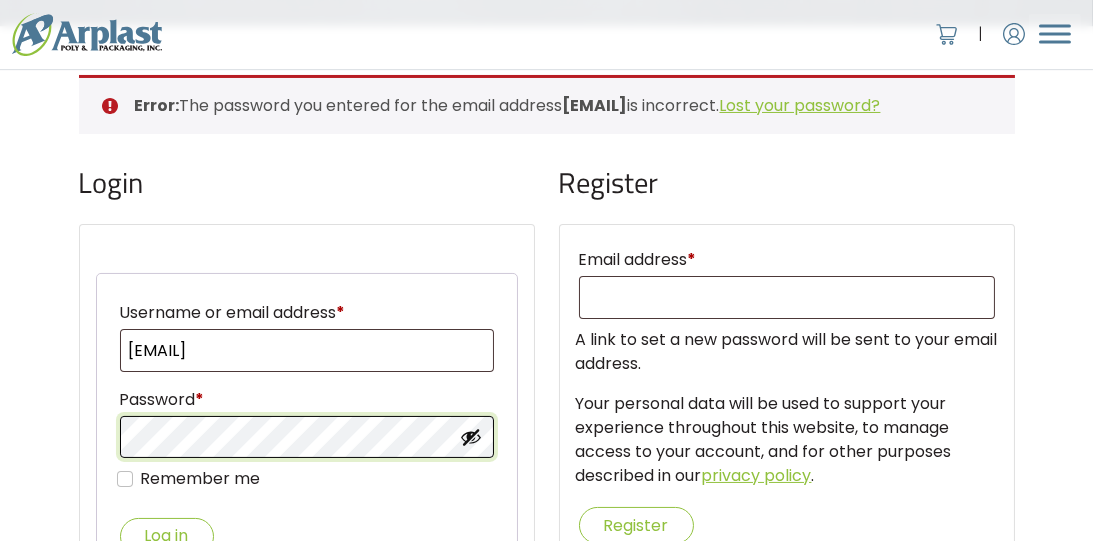 scroll, scrollTop: 663, scrollLeft: 0, axis: vertical 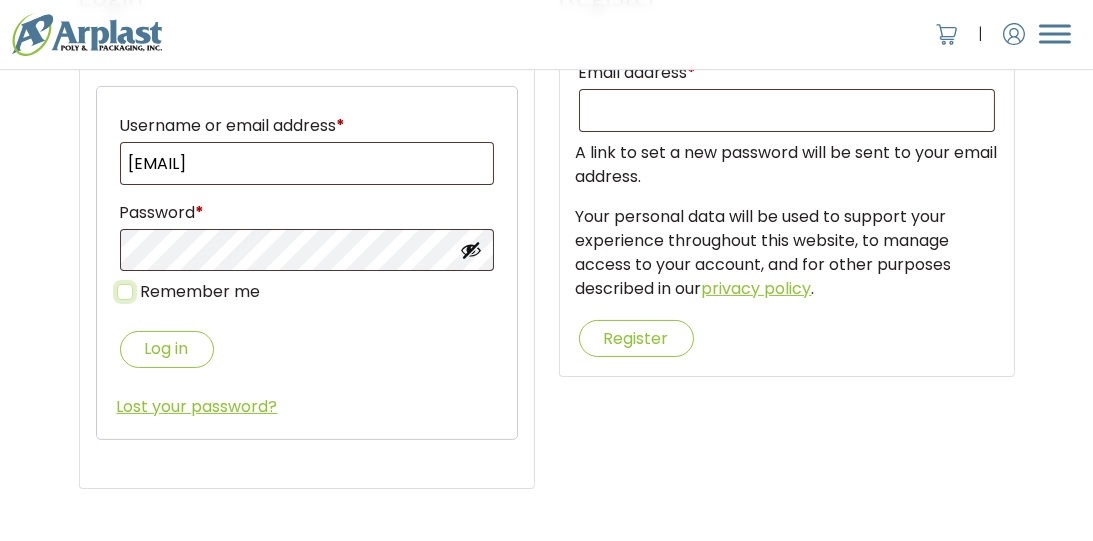 drag, startPoint x: 122, startPoint y: 318, endPoint x: 120, endPoint y: 328, distance: 10.198039 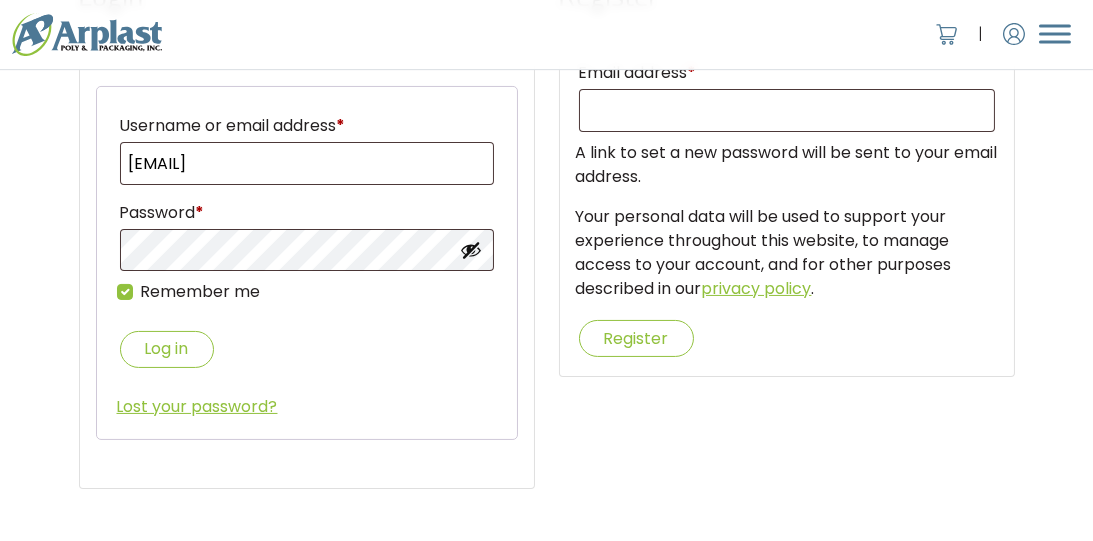 click at bounding box center (471, 250) 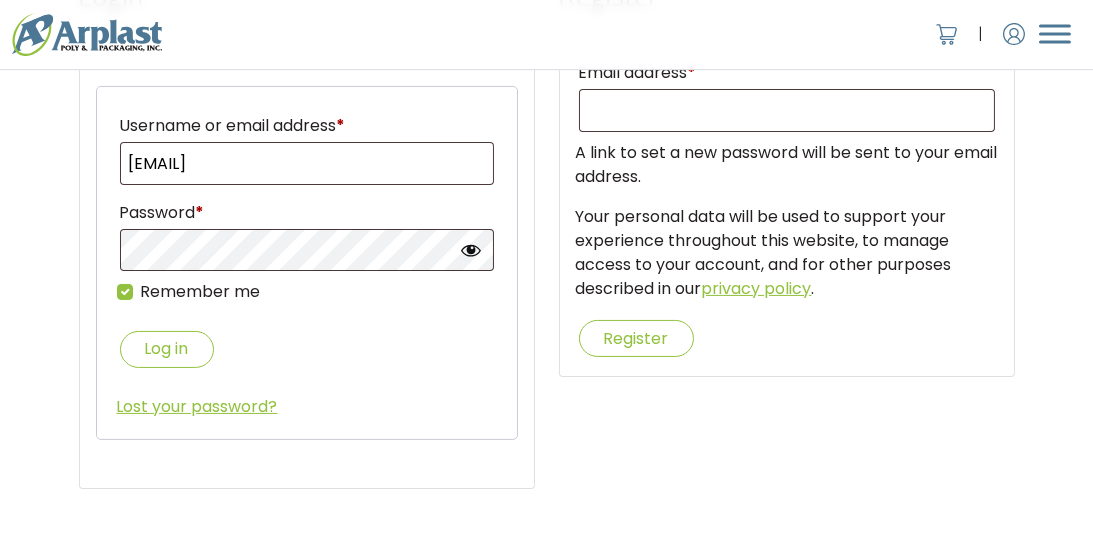 click at bounding box center [471, 250] 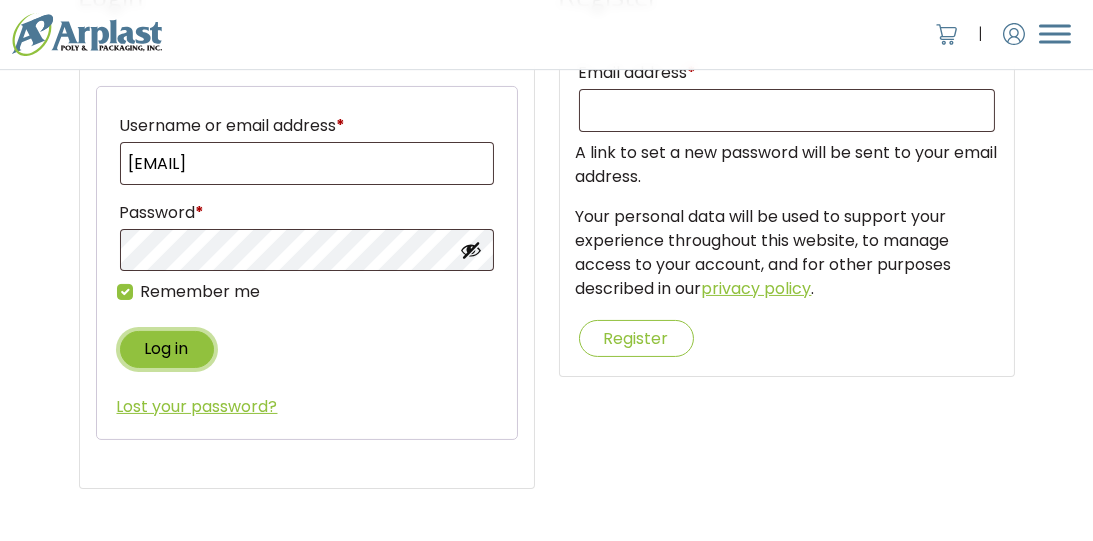 click on "Log in" at bounding box center (167, 349) 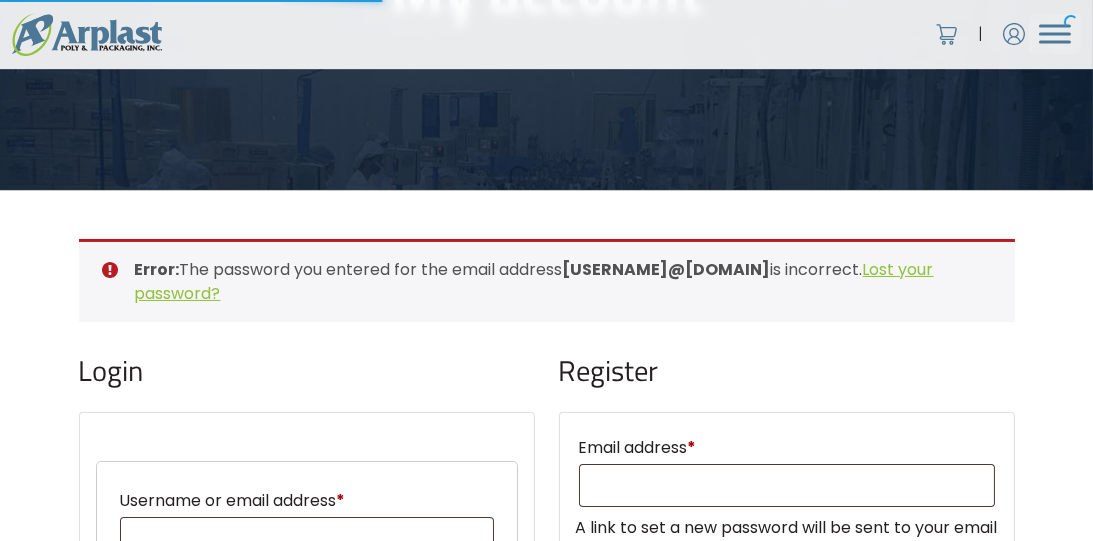 scroll, scrollTop: 321, scrollLeft: 0, axis: vertical 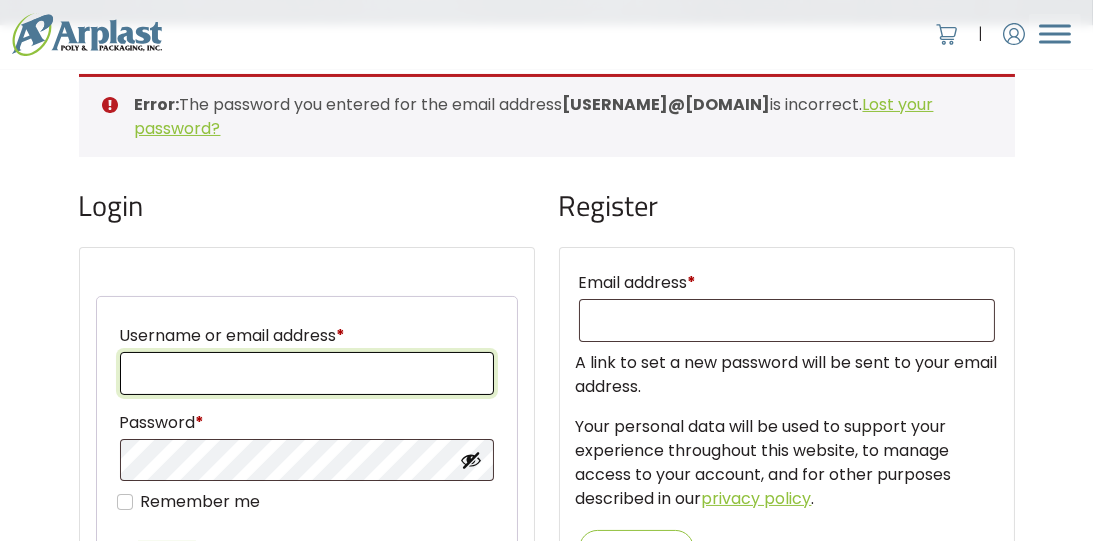click on "Username or email address  *" at bounding box center [307, 373] 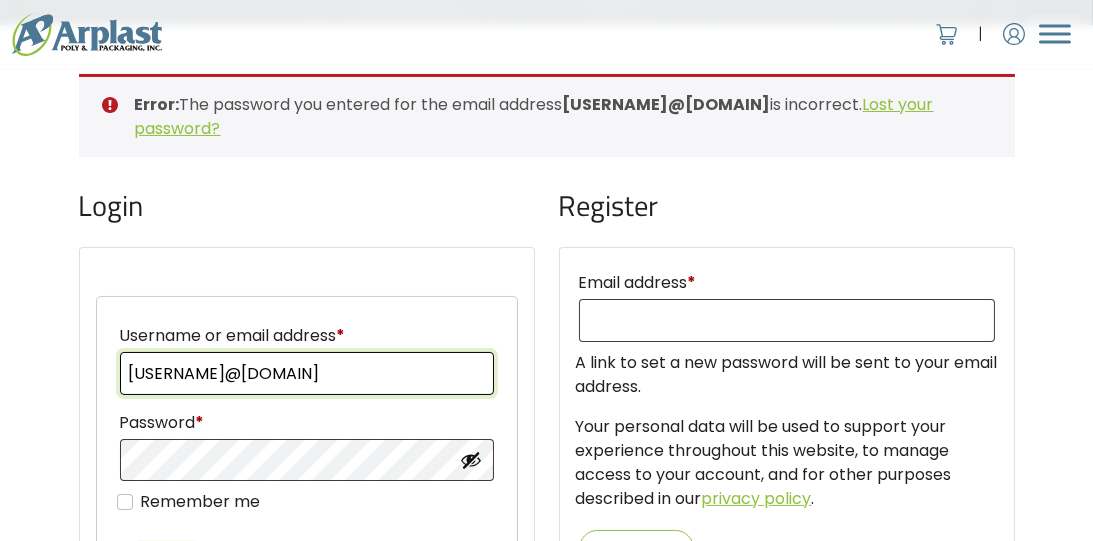type on "[EMAIL]" 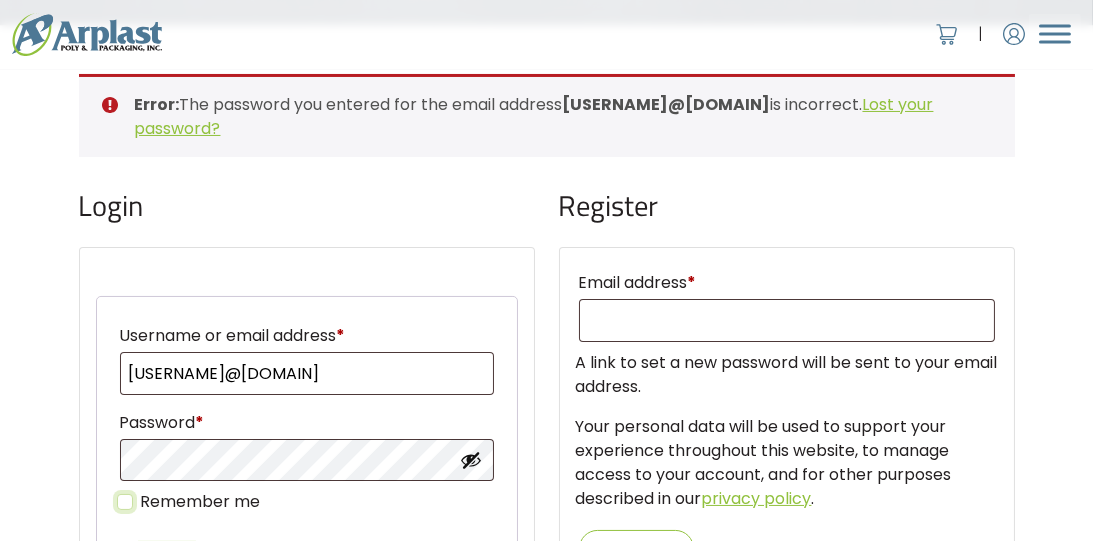 click on "Remember me" at bounding box center [125, 502] 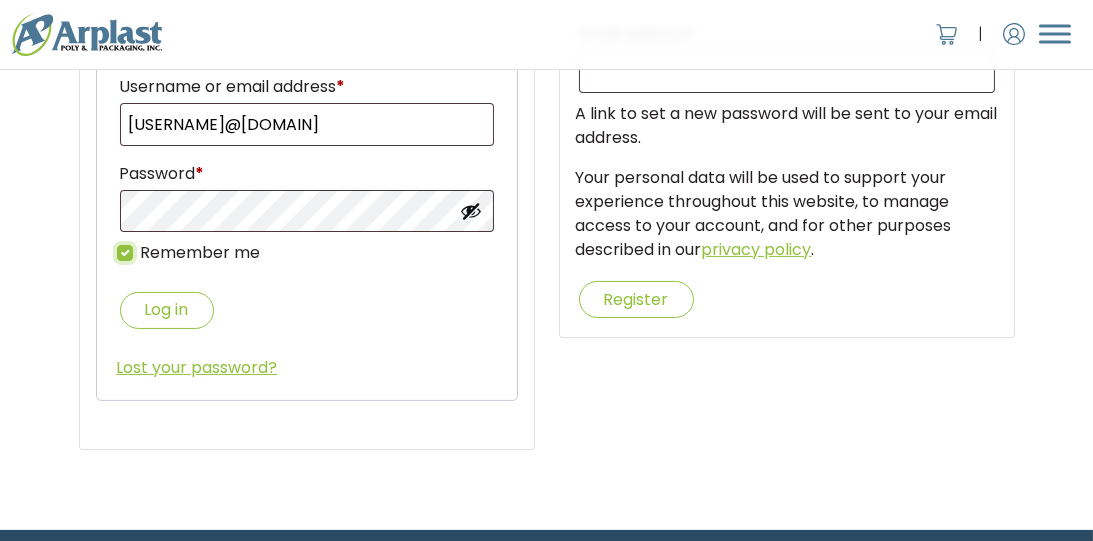 scroll, scrollTop: 737, scrollLeft: 0, axis: vertical 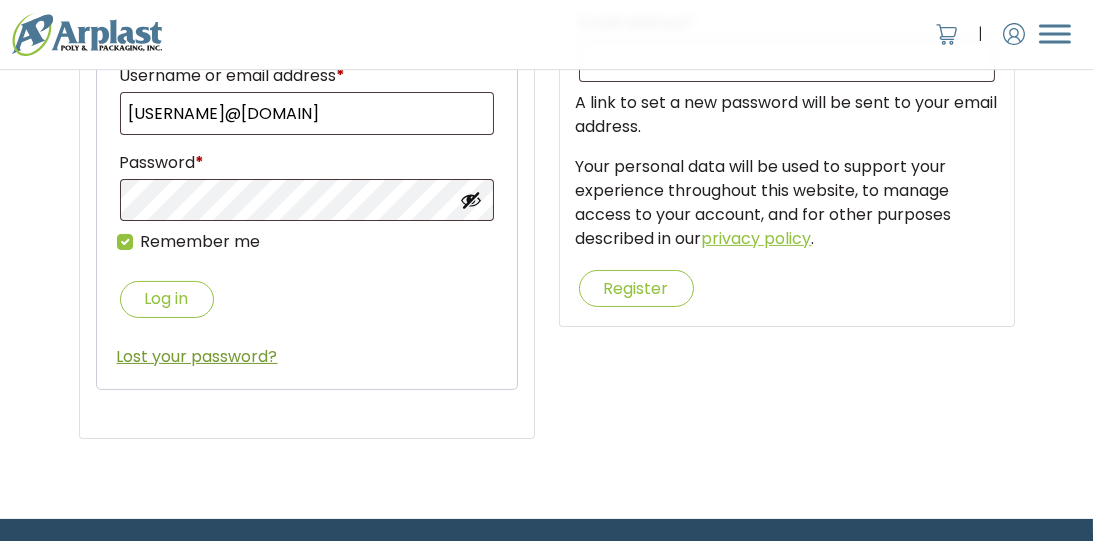 click on "Lost your password?" at bounding box center [197, 356] 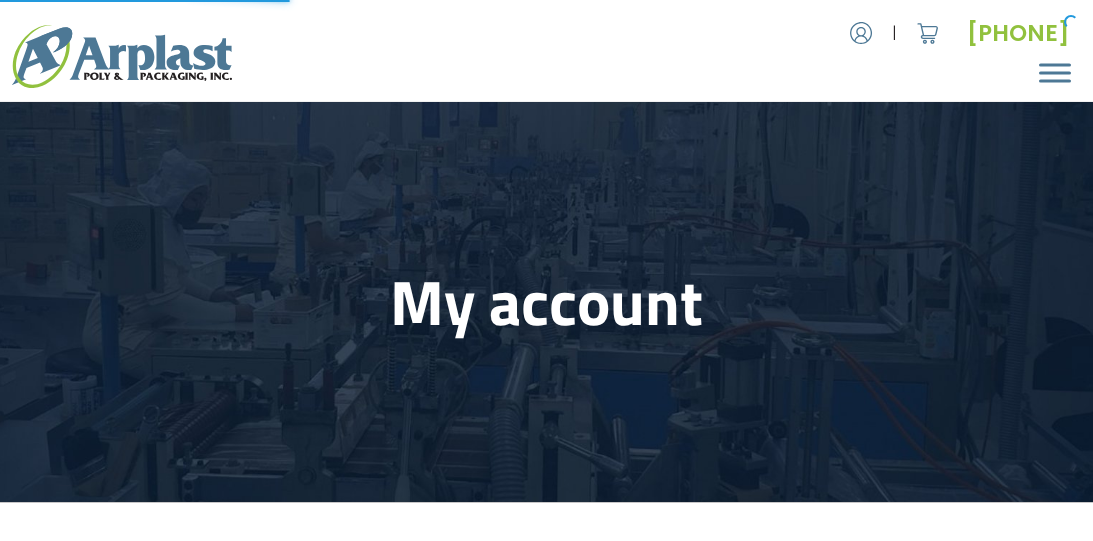 scroll, scrollTop: 0, scrollLeft: 0, axis: both 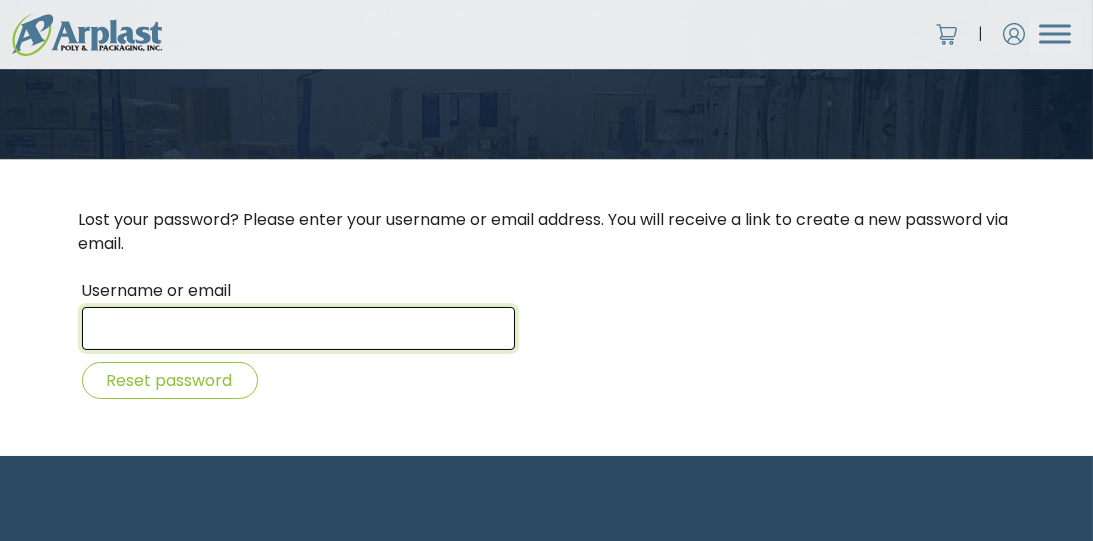 click on "Username or email" at bounding box center [299, 328] 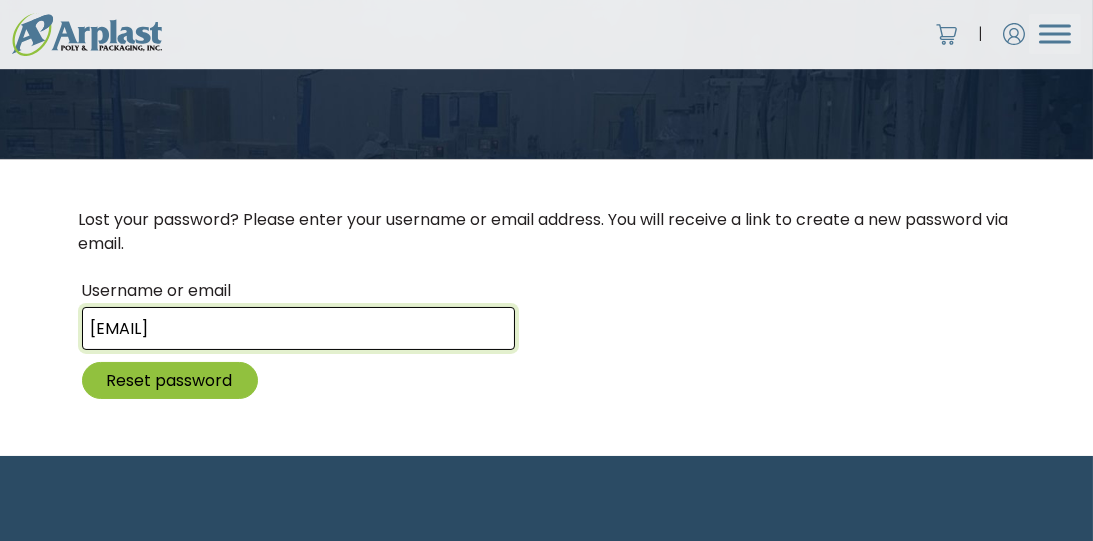 type on "[EMAIL]" 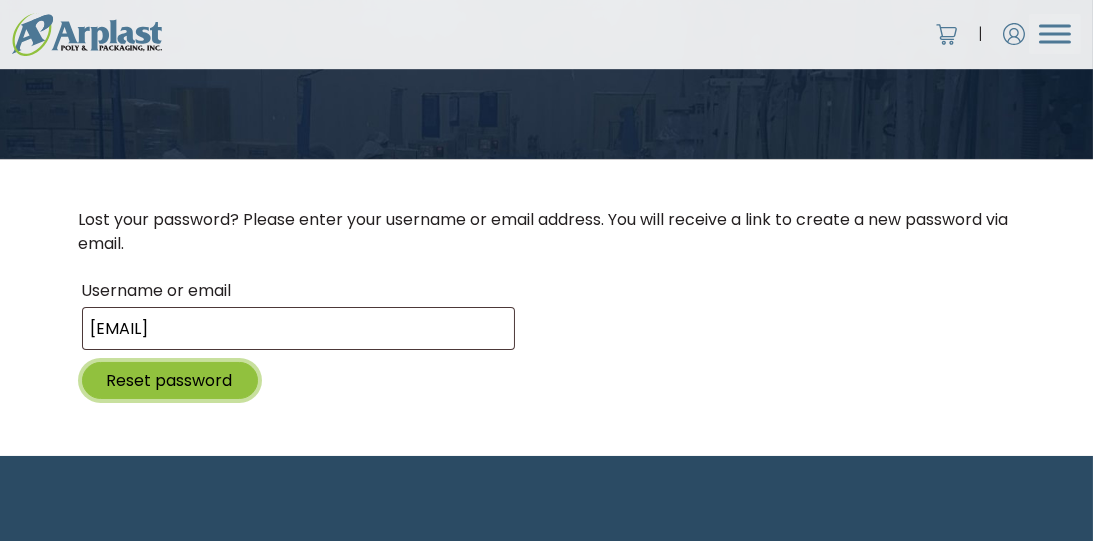 click on "Reset password" at bounding box center [170, 380] 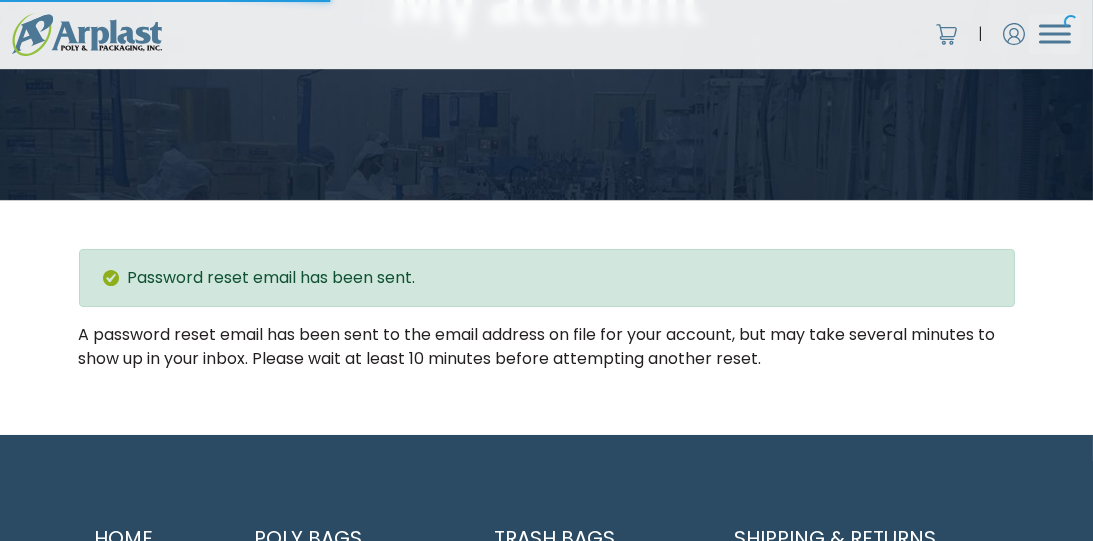 scroll, scrollTop: 308, scrollLeft: 0, axis: vertical 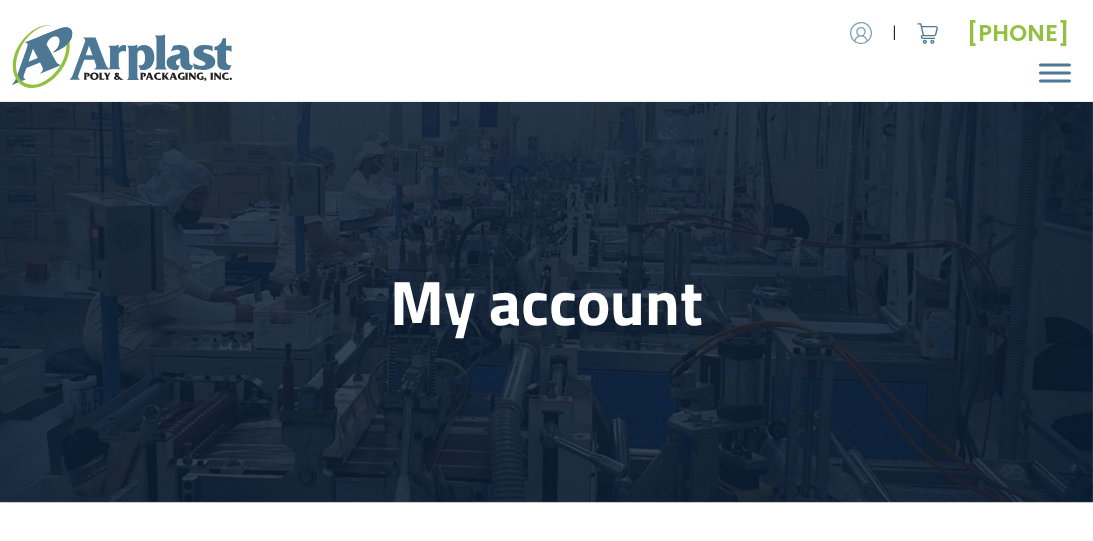 click at bounding box center (861, 33) 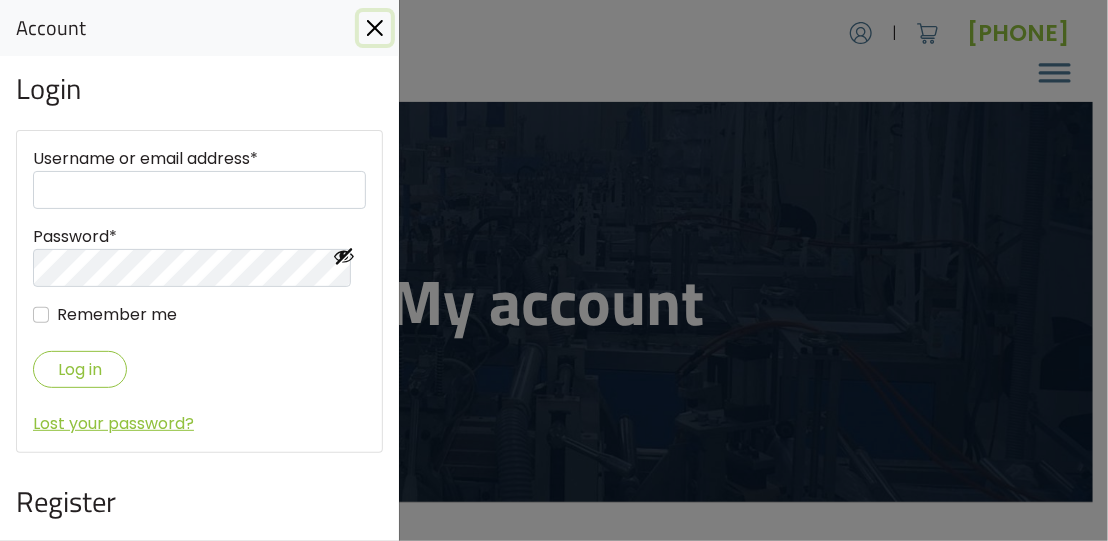 click at bounding box center [375, 28] 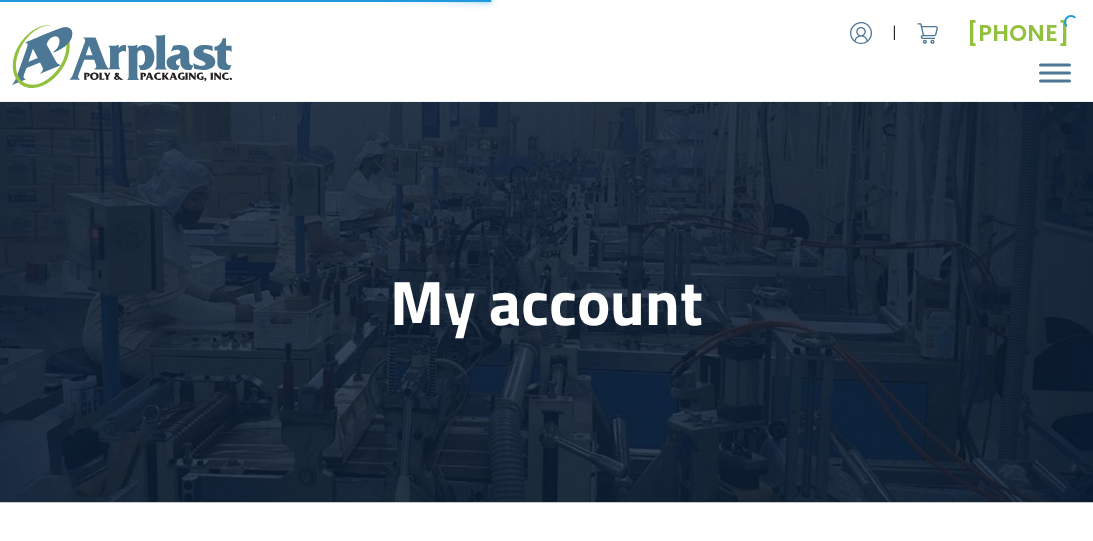 scroll, scrollTop: 0, scrollLeft: 0, axis: both 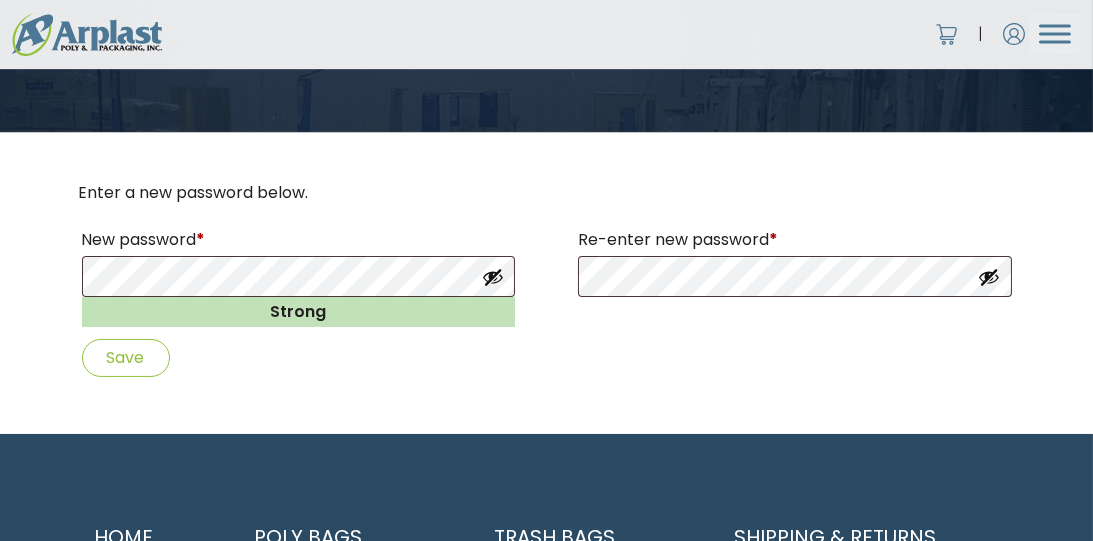 click at bounding box center [989, 277] 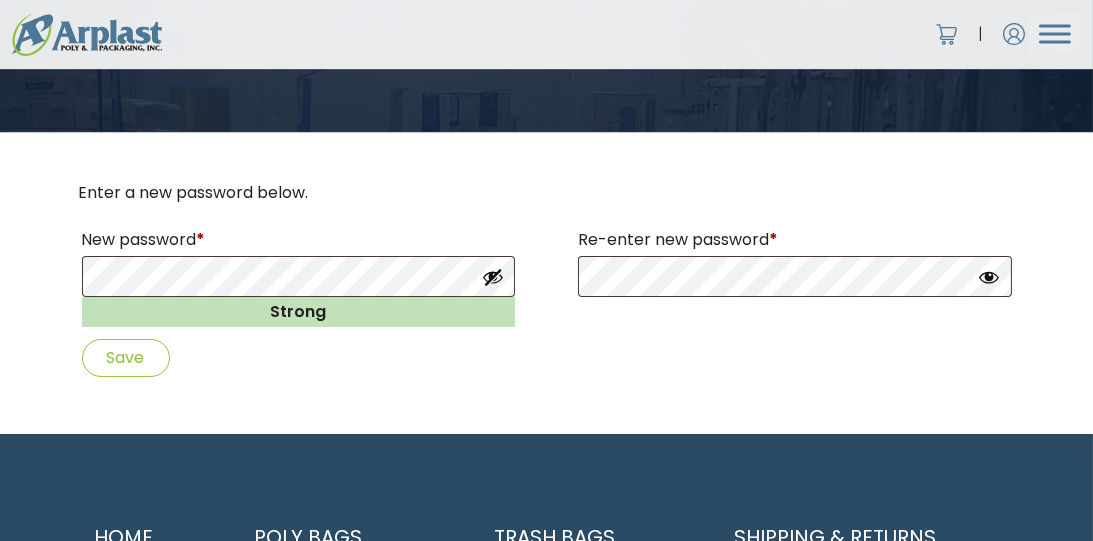 click at bounding box center (989, 277) 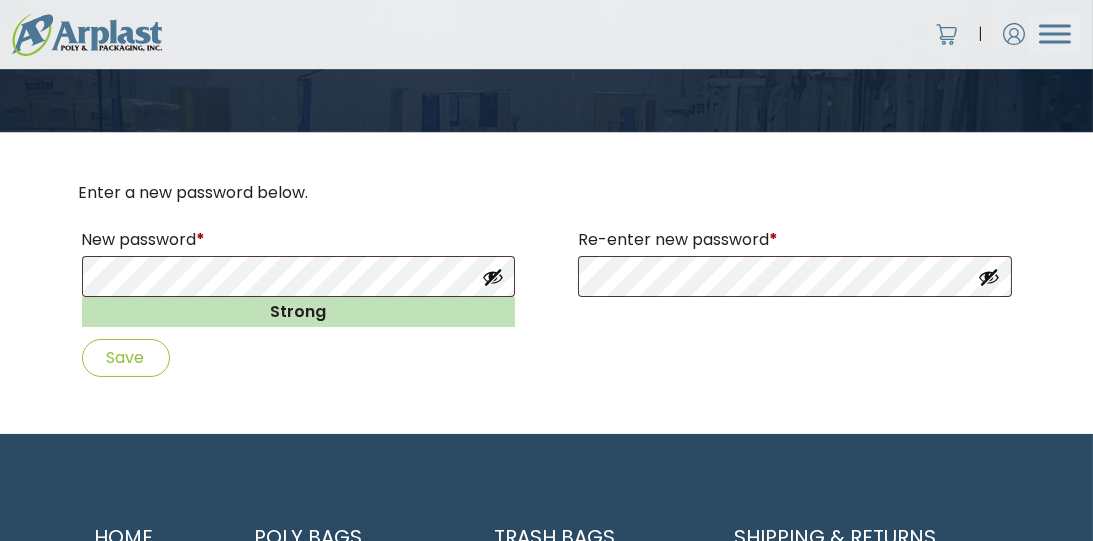 click at bounding box center (493, 277) 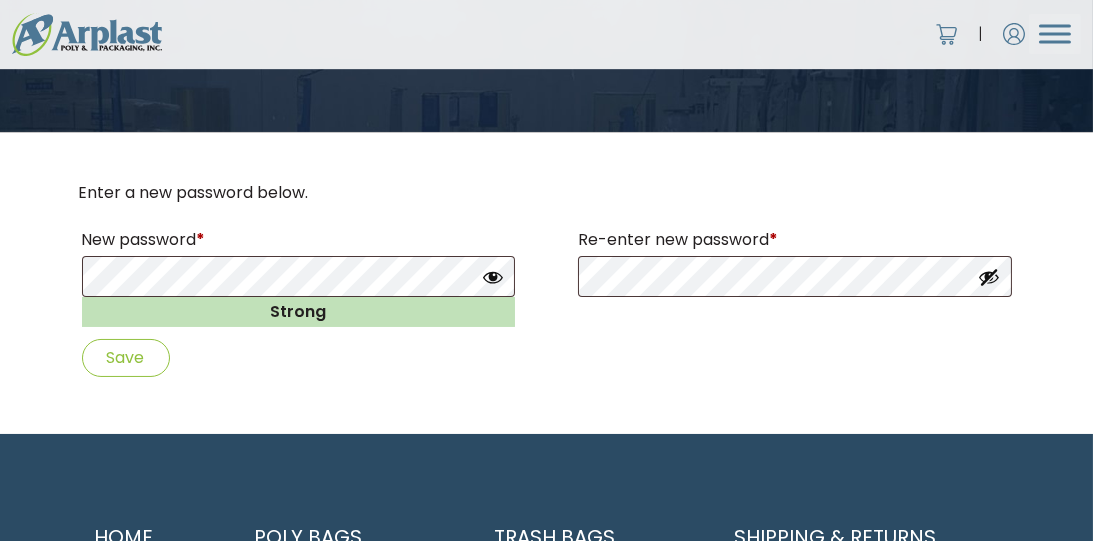 click at bounding box center (493, 277) 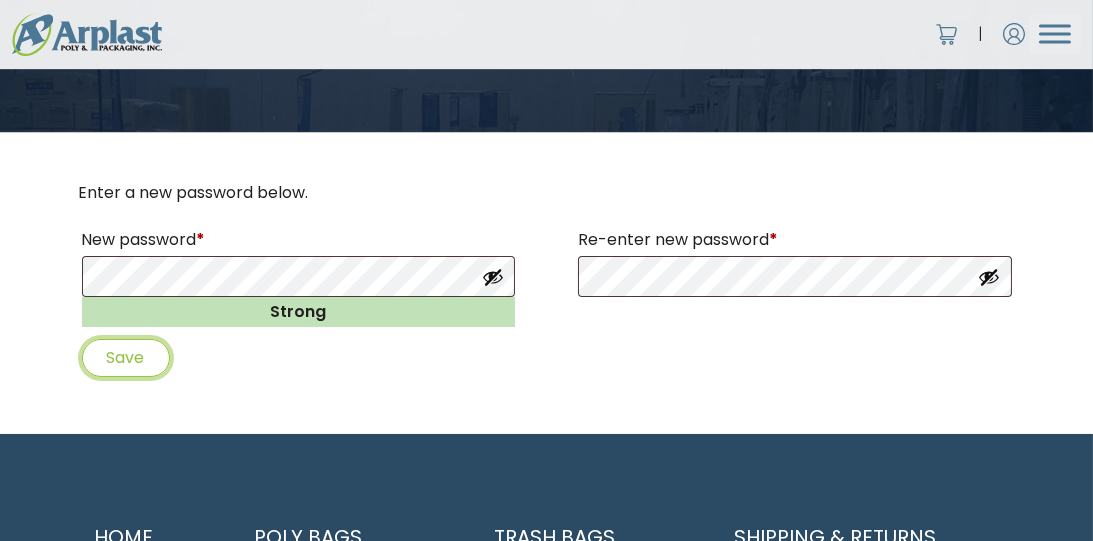 click on "Save" at bounding box center (126, 357) 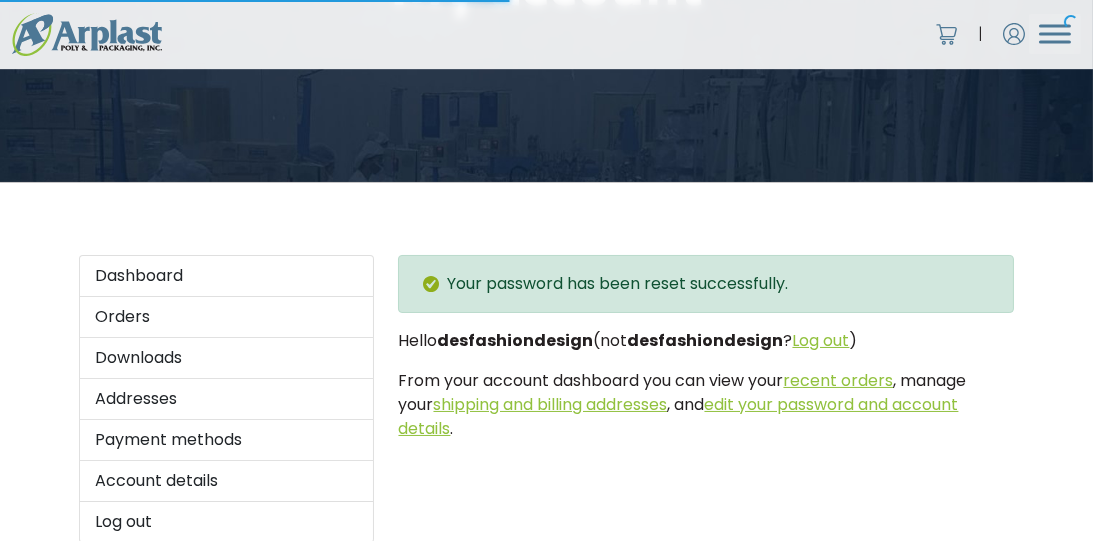 scroll, scrollTop: 333, scrollLeft: 0, axis: vertical 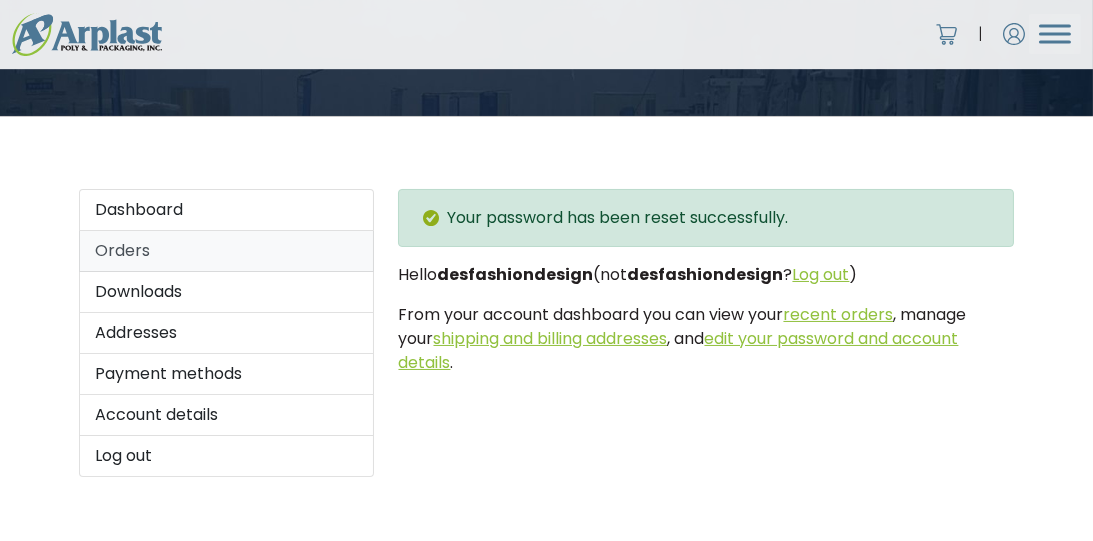 click on "Orders" at bounding box center [227, 251] 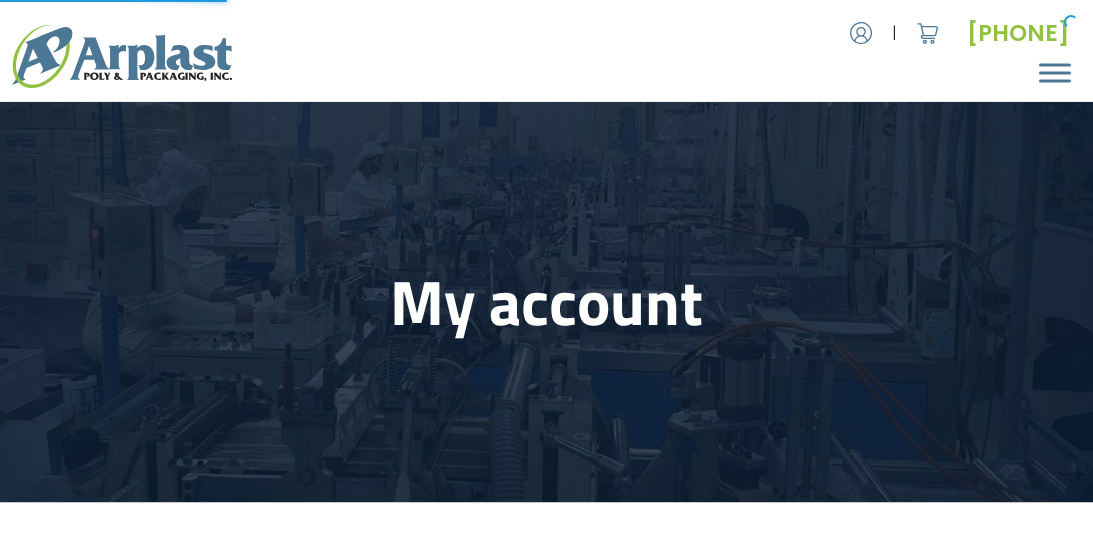 scroll, scrollTop: 0, scrollLeft: 0, axis: both 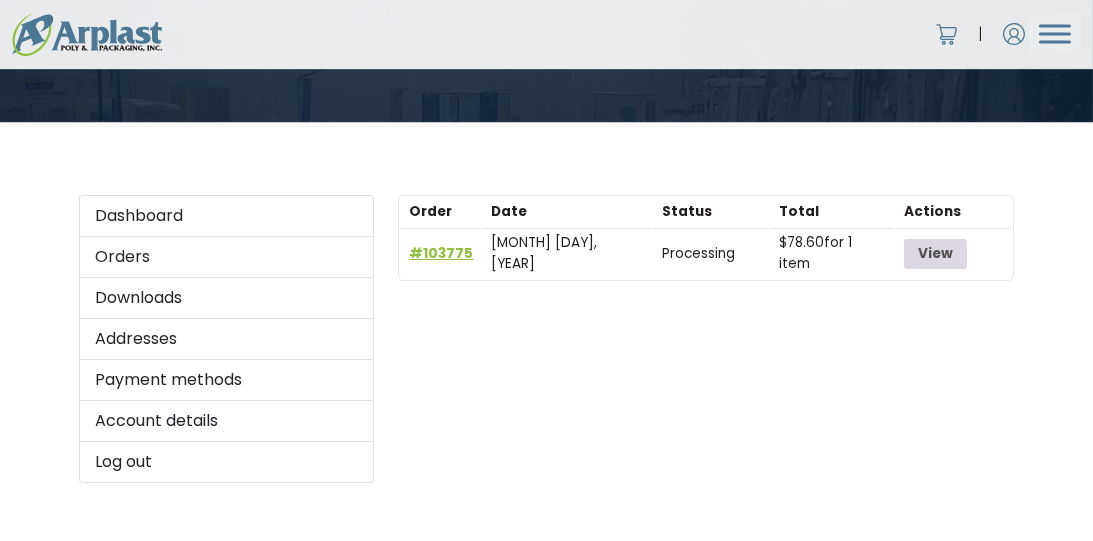 click on "View" at bounding box center (935, 254) 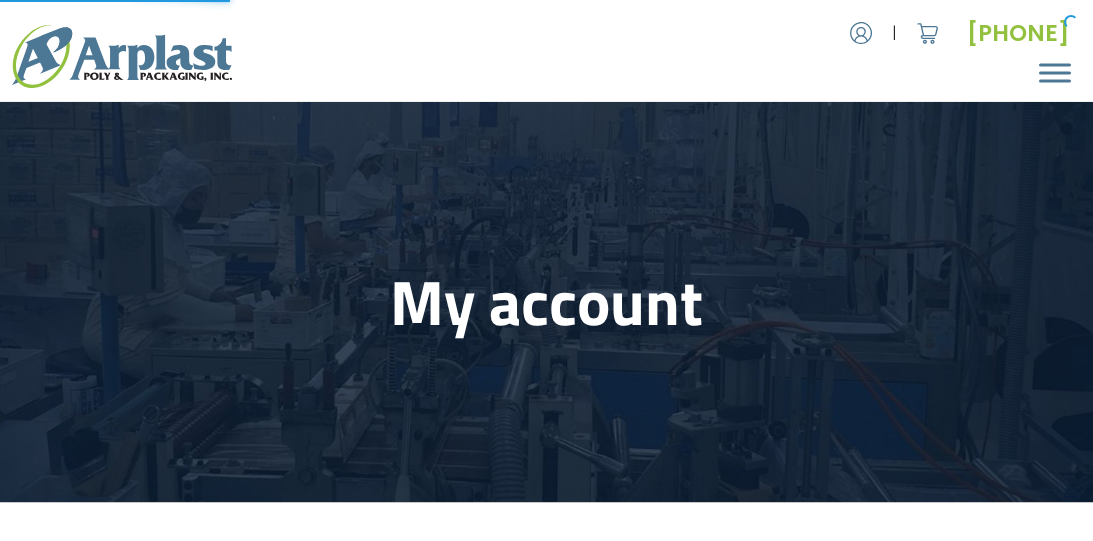 scroll, scrollTop: 0, scrollLeft: 0, axis: both 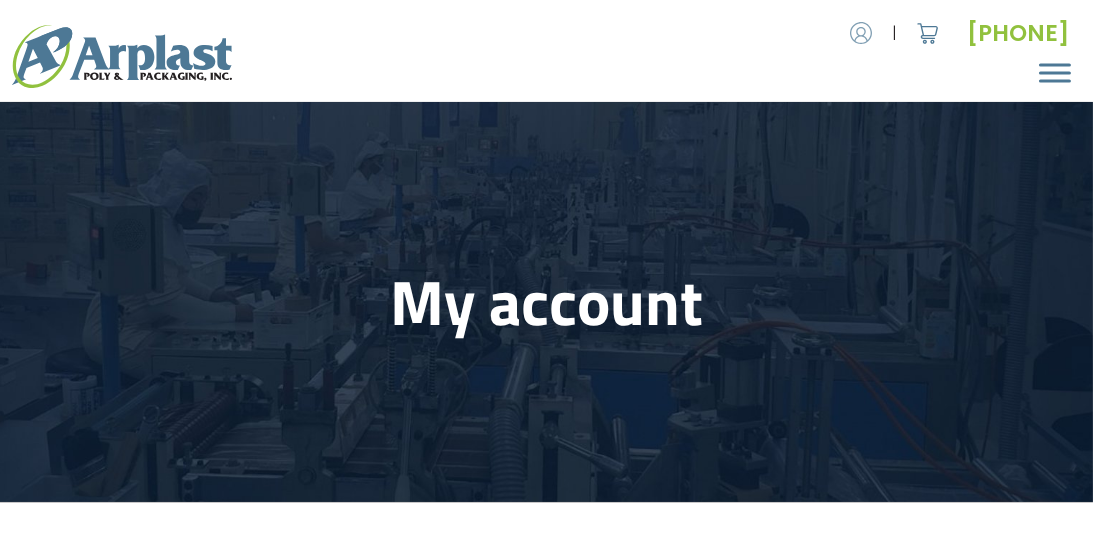 click at bounding box center [861, 33] 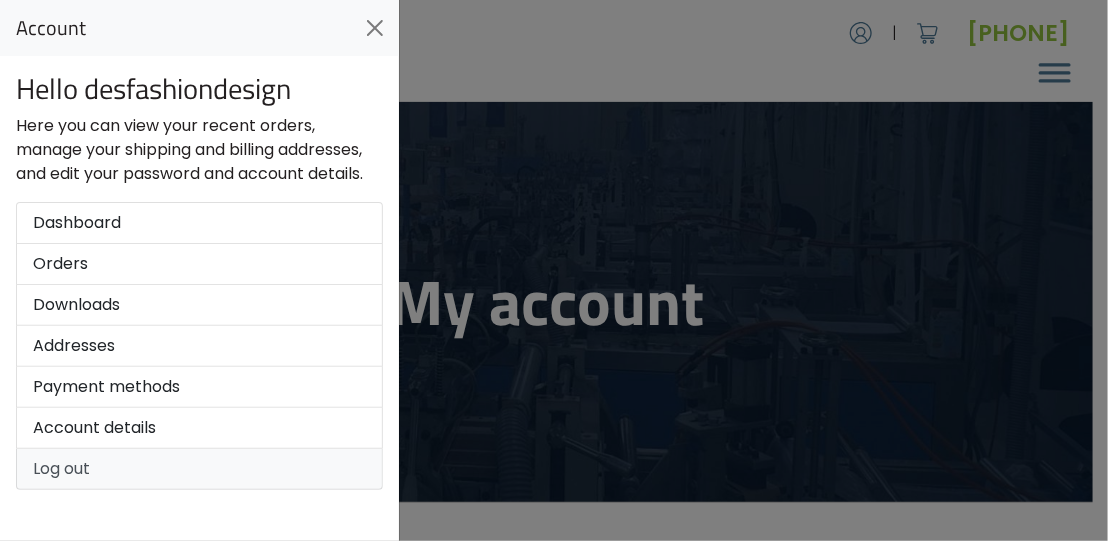 click on "Log out" at bounding box center [199, 469] 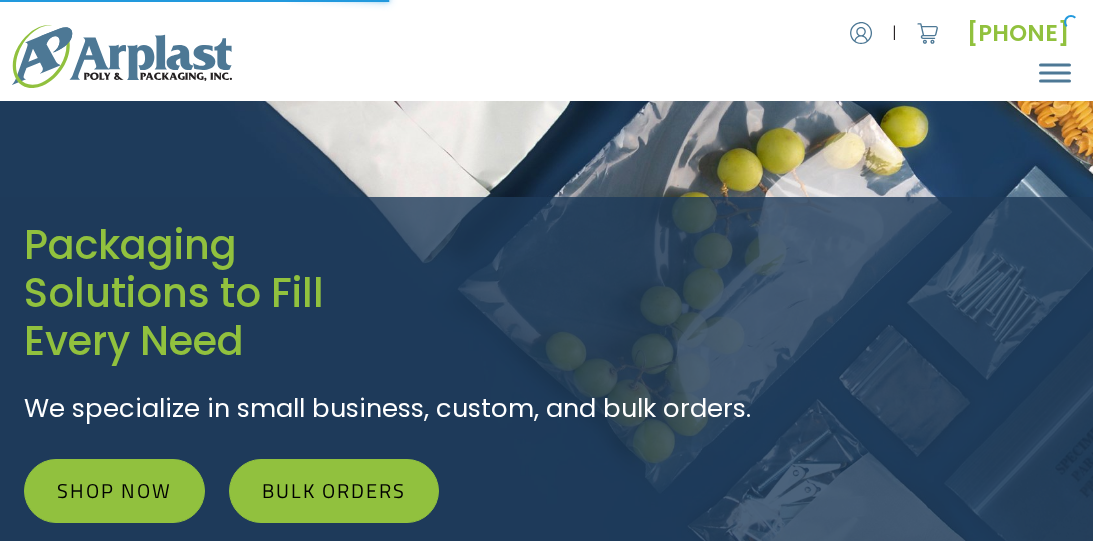 scroll, scrollTop: 0, scrollLeft: 0, axis: both 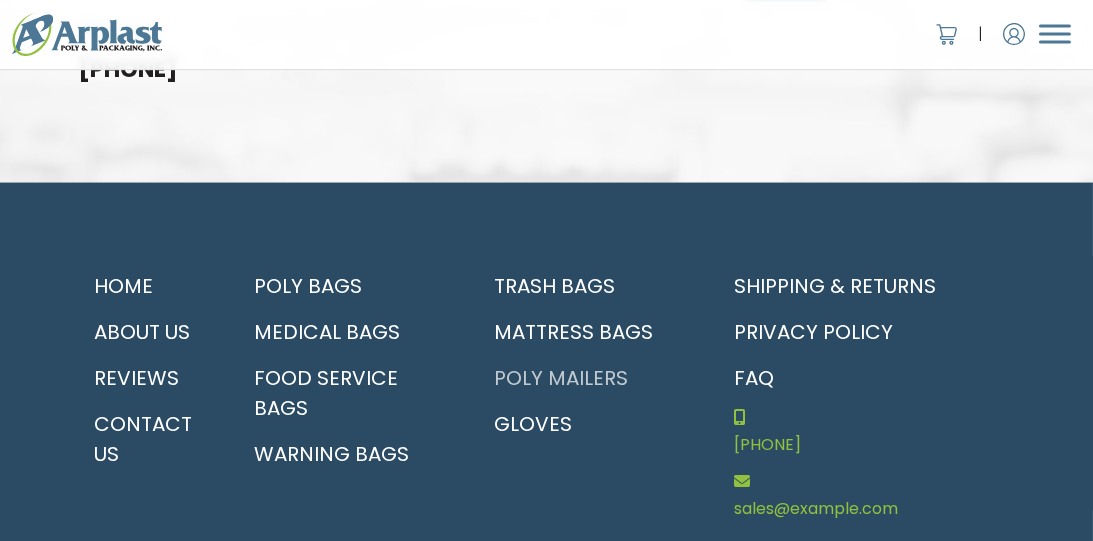click on "Poly Mailers" at bounding box center (587, 378) 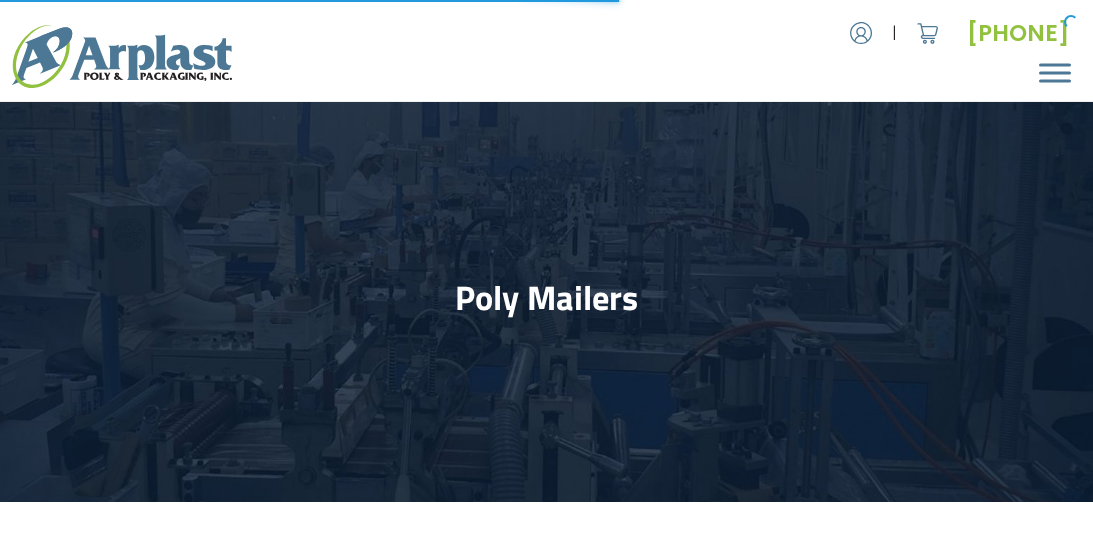 scroll, scrollTop: 0, scrollLeft: 0, axis: both 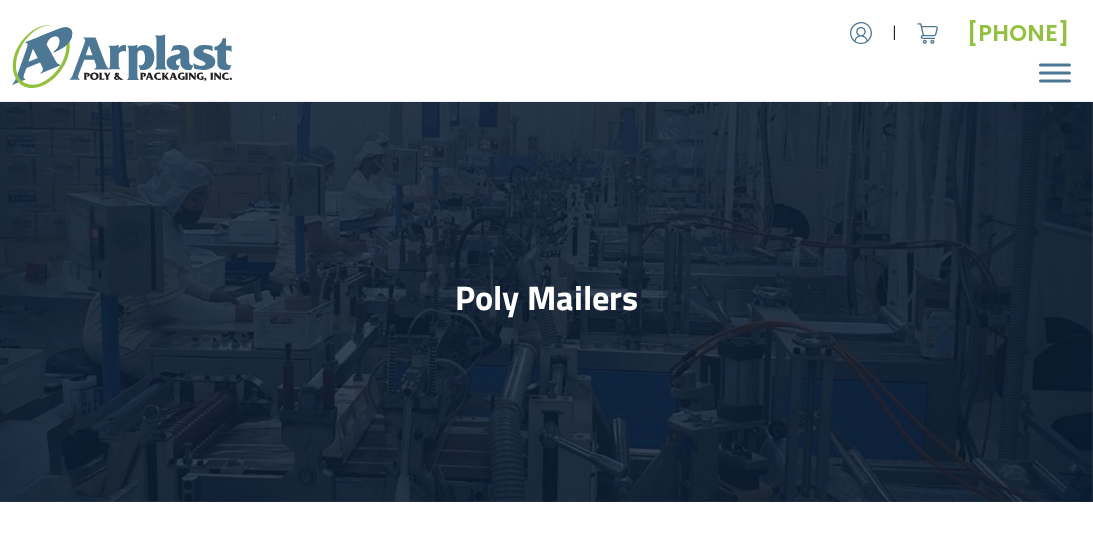 click at bounding box center [1055, 72] 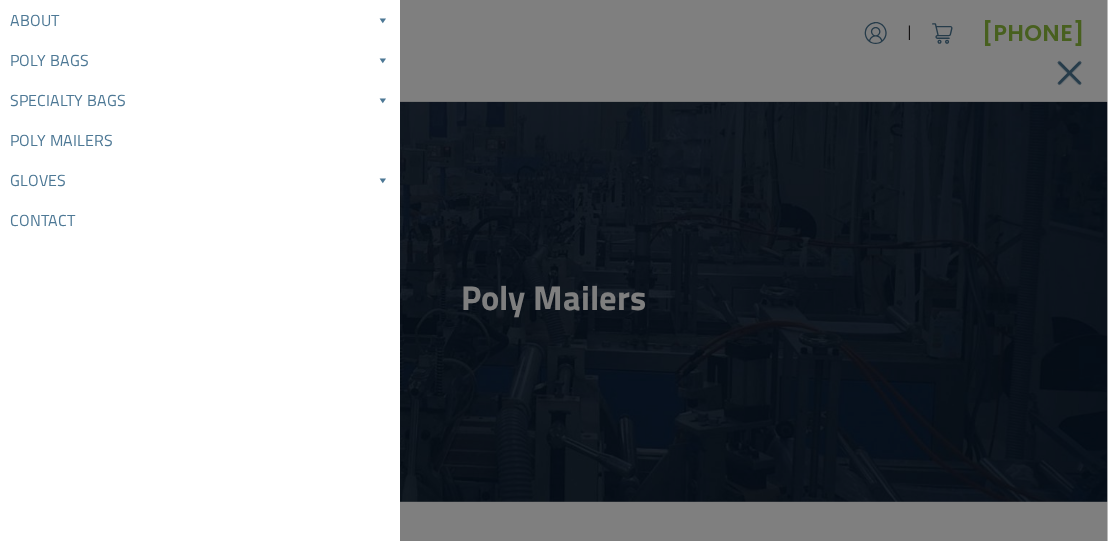 click on "Contact" at bounding box center [200, 220] 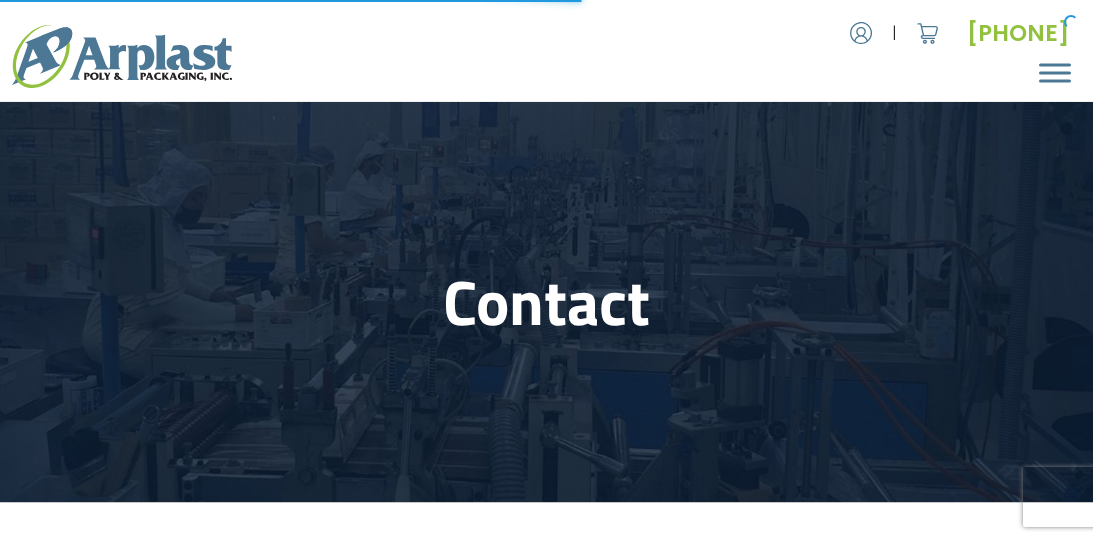 scroll, scrollTop: 0, scrollLeft: 0, axis: both 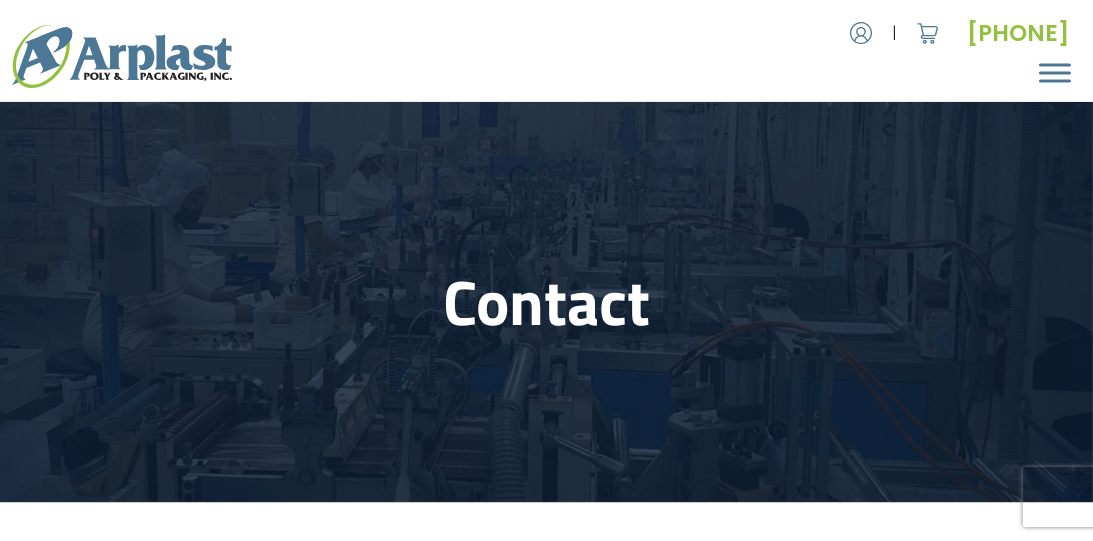 click at bounding box center (1055, 72) 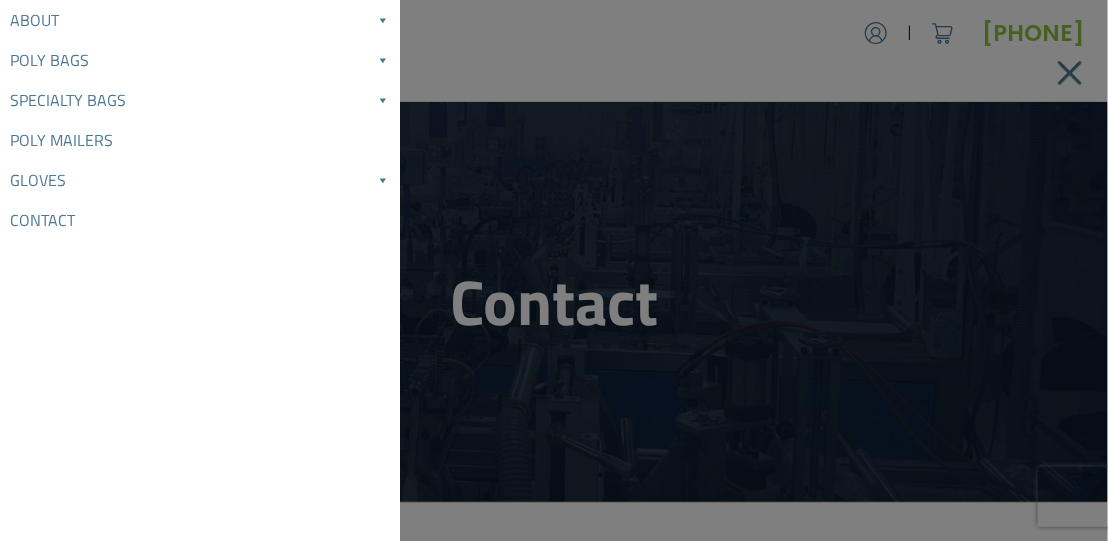 click at bounding box center [1070, 73] 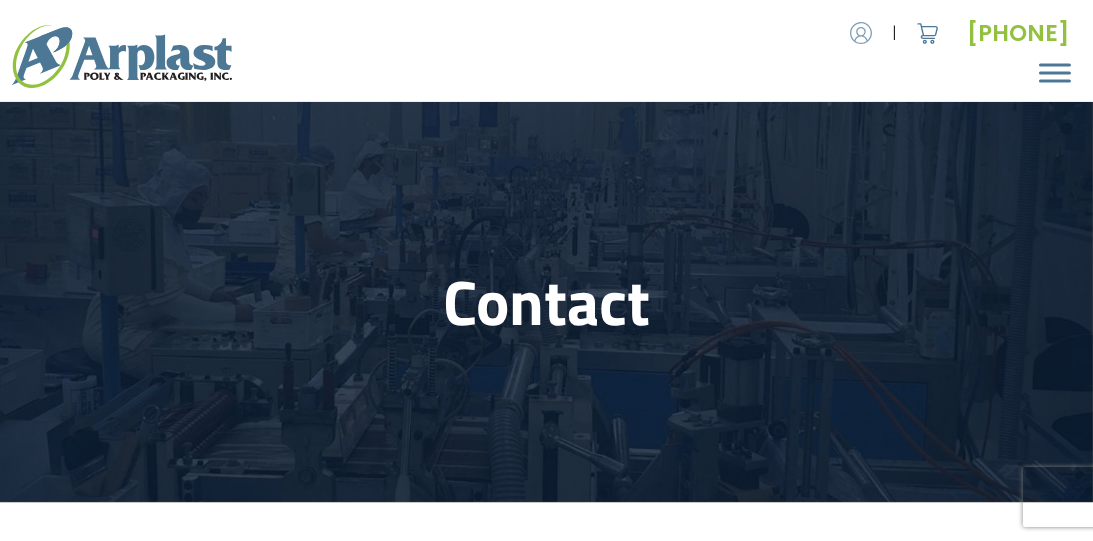 click at bounding box center [861, 33] 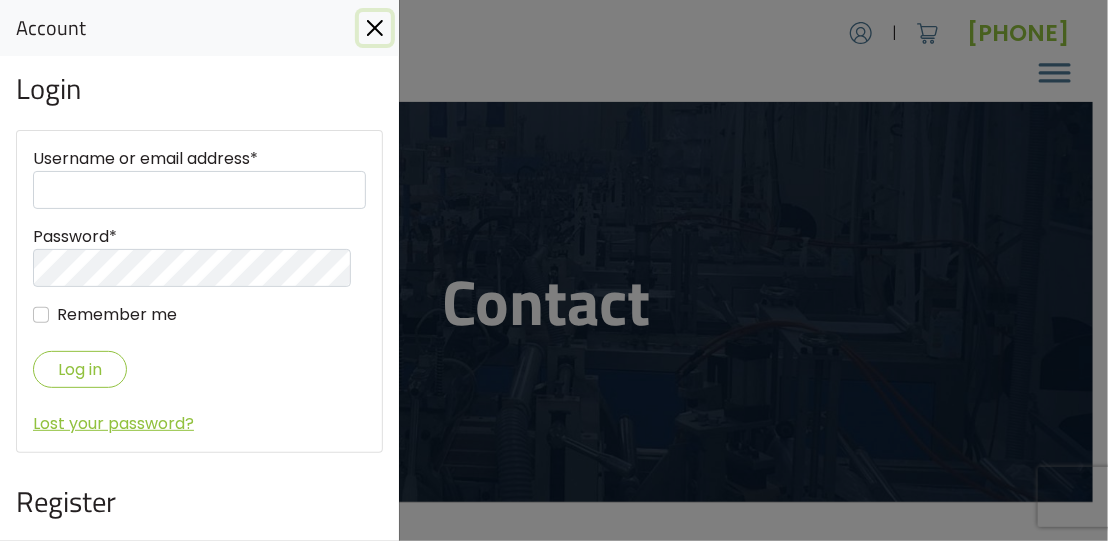 click at bounding box center (375, 28) 